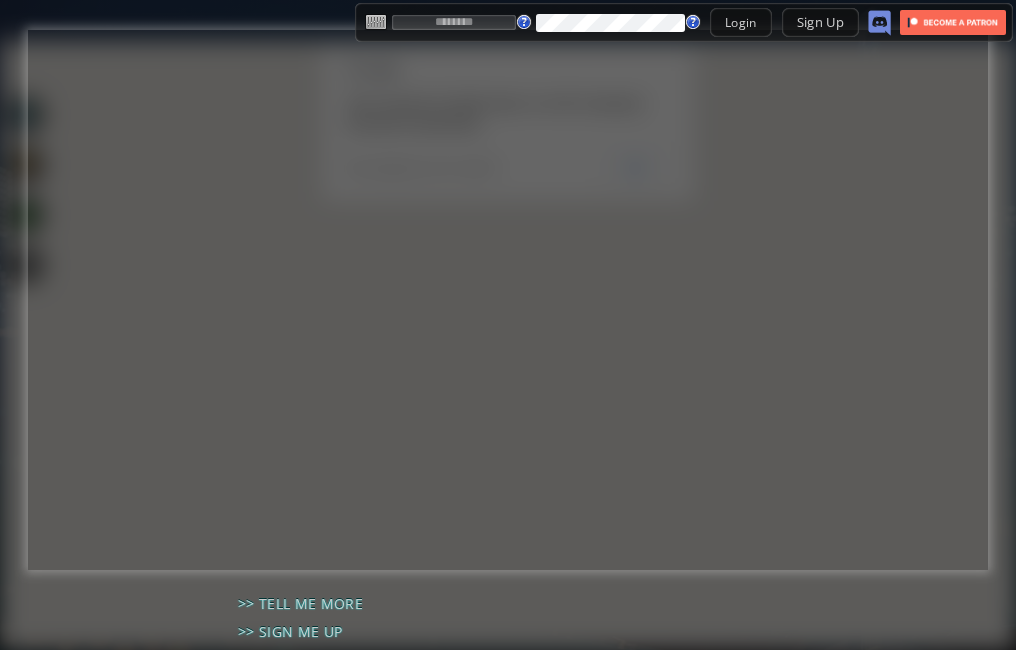 scroll, scrollTop: 0, scrollLeft: 0, axis: both 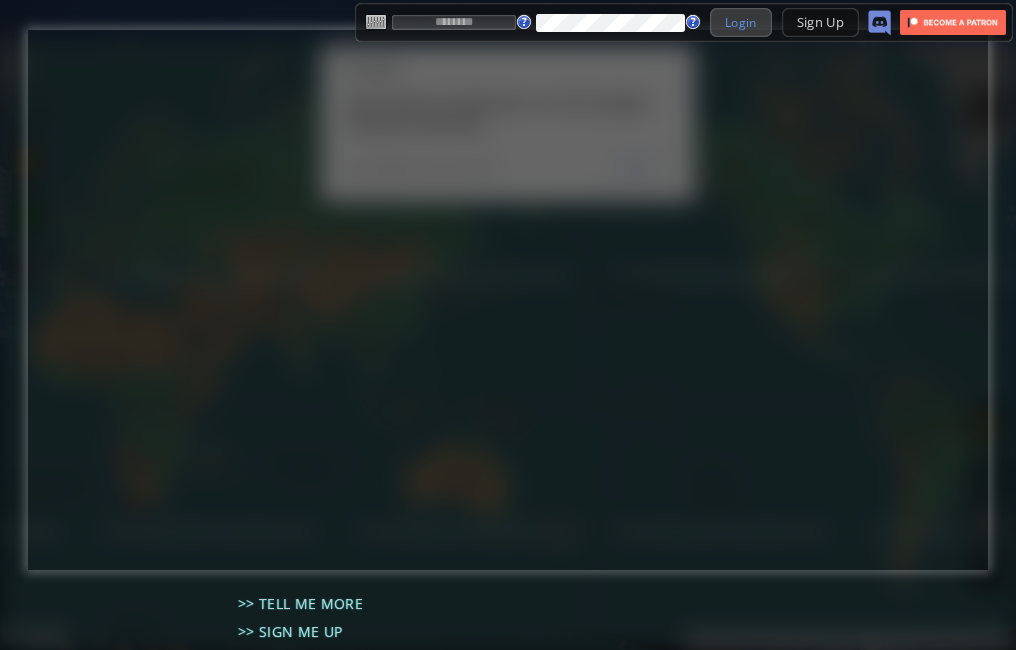 type on "*****" 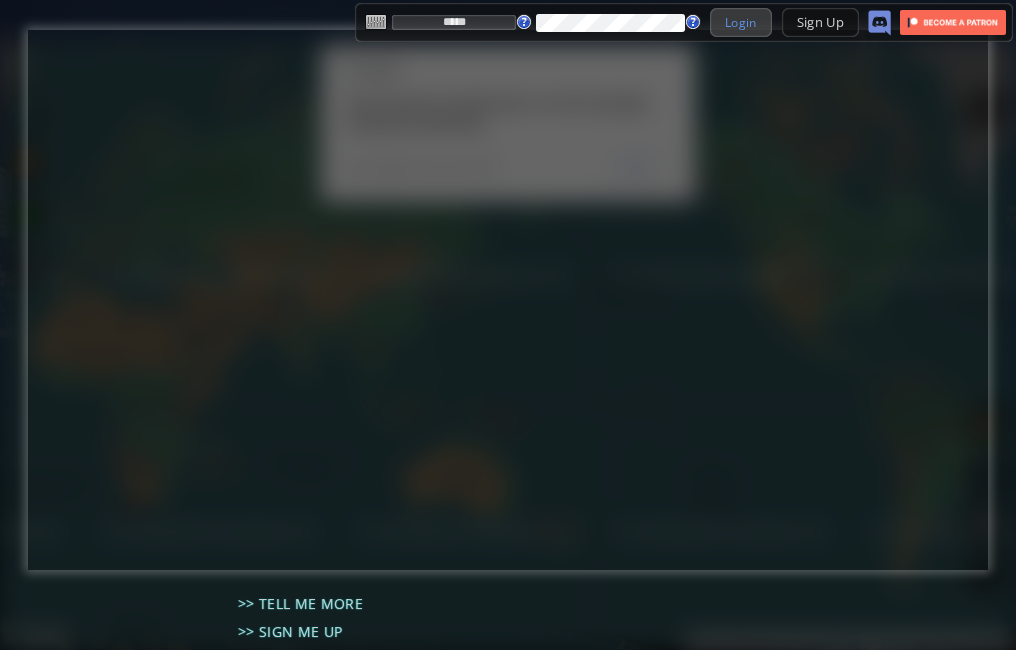 click on "Login" at bounding box center [741, 22] 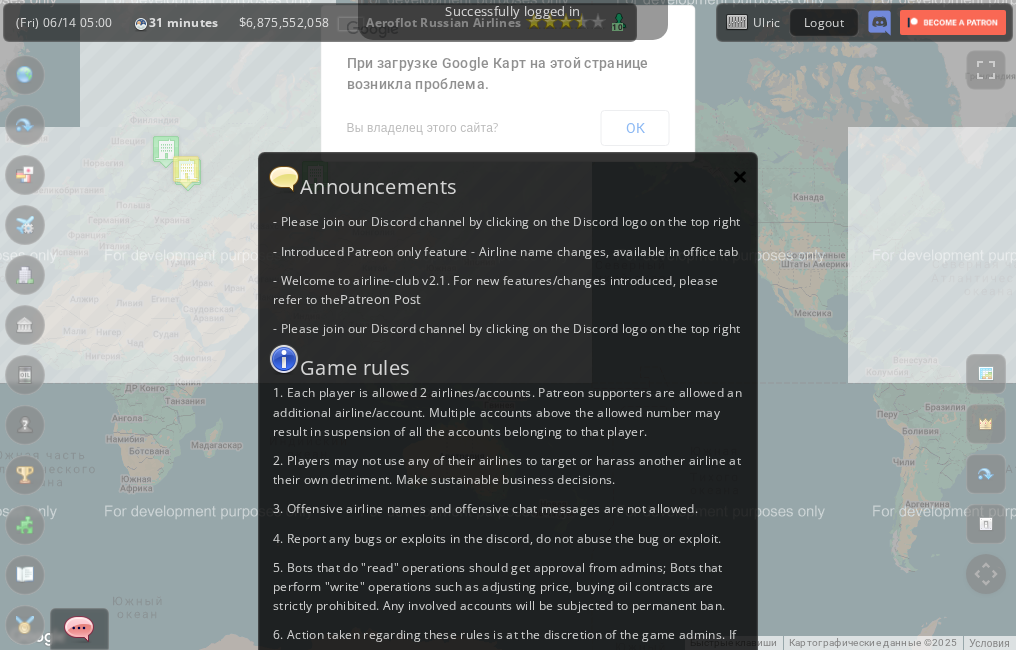 click on "×" at bounding box center [740, 176] 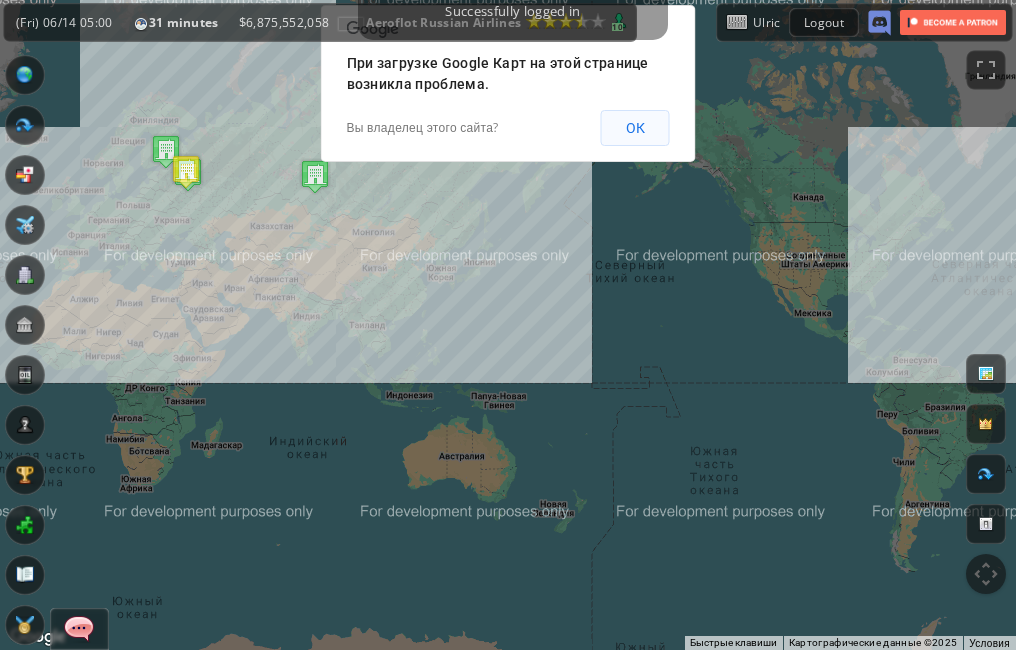 click on "ОК" at bounding box center [635, 128] 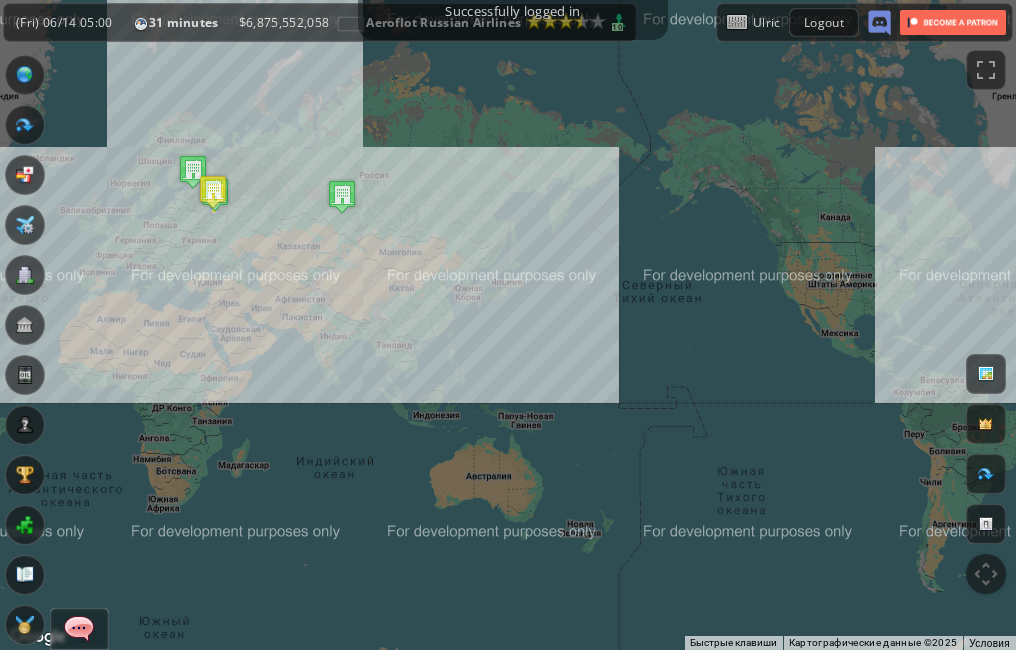 drag, startPoint x: 601, startPoint y: 204, endPoint x: 688, endPoint y: 244, distance: 95.7549 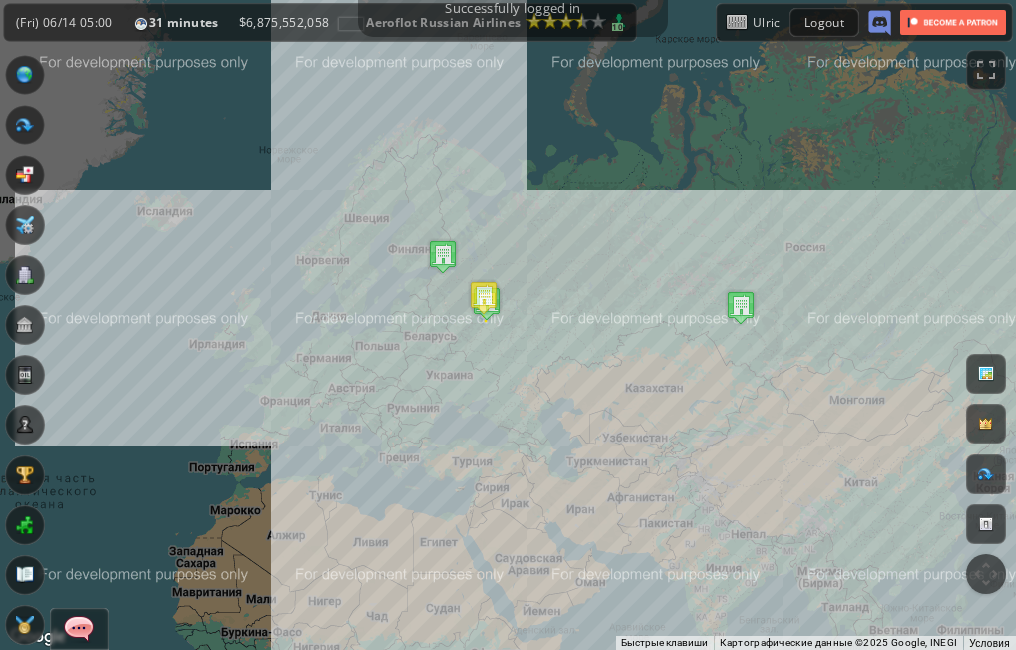 drag, startPoint x: 273, startPoint y: 219, endPoint x: 170, endPoint y: 131, distance: 135.47325 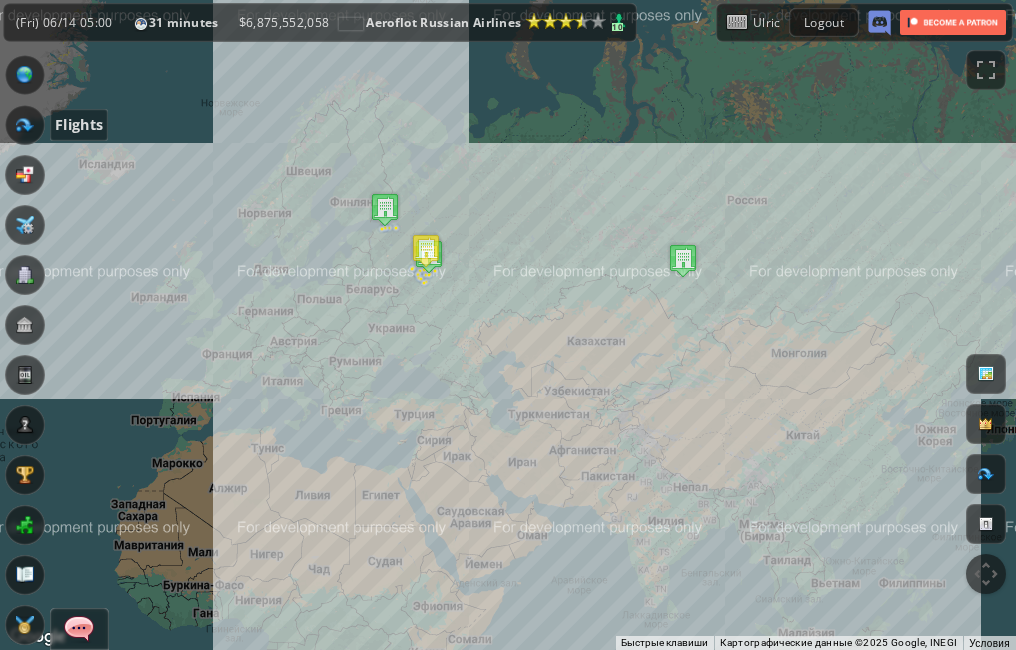 click at bounding box center [25, 125] 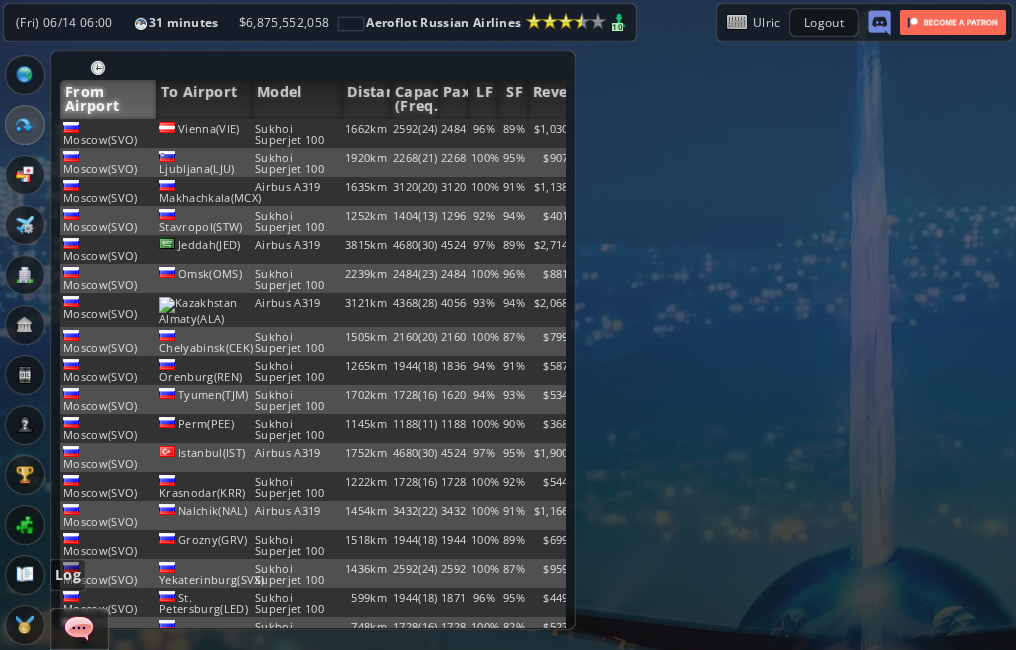 click at bounding box center [25, 575] 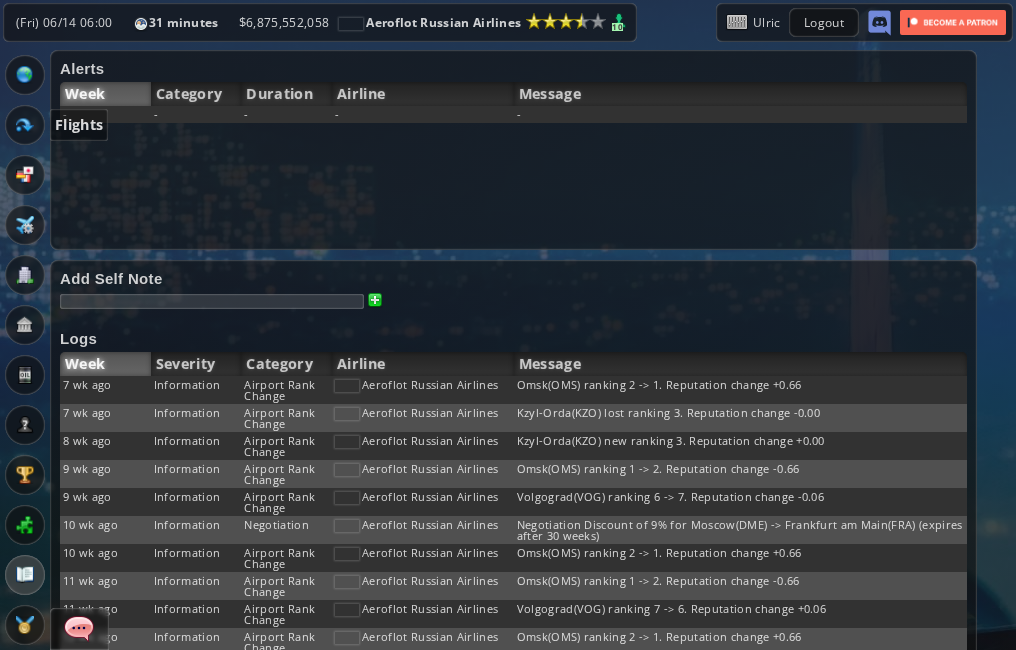 click at bounding box center [25, 125] 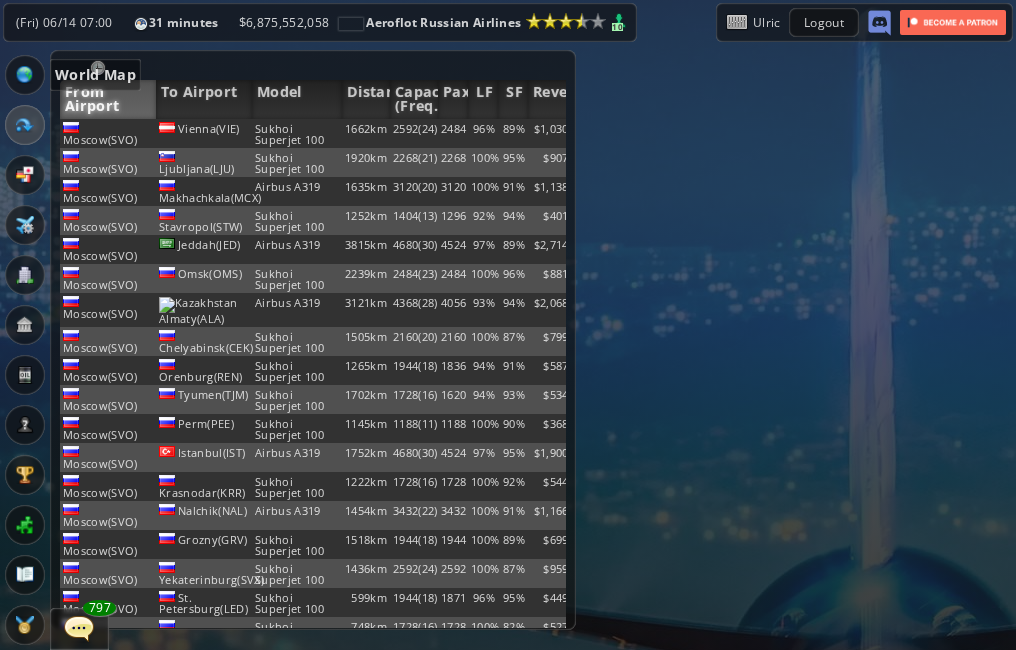 click at bounding box center [25, 75] 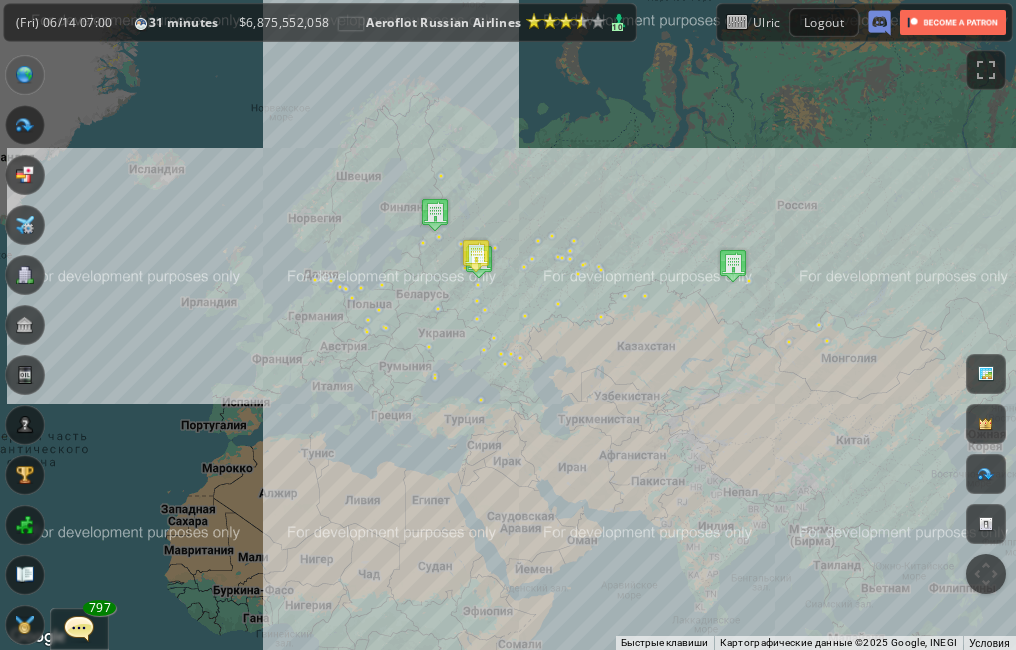 drag, startPoint x: 242, startPoint y: 246, endPoint x: 303, endPoint y: 252, distance: 61.294373 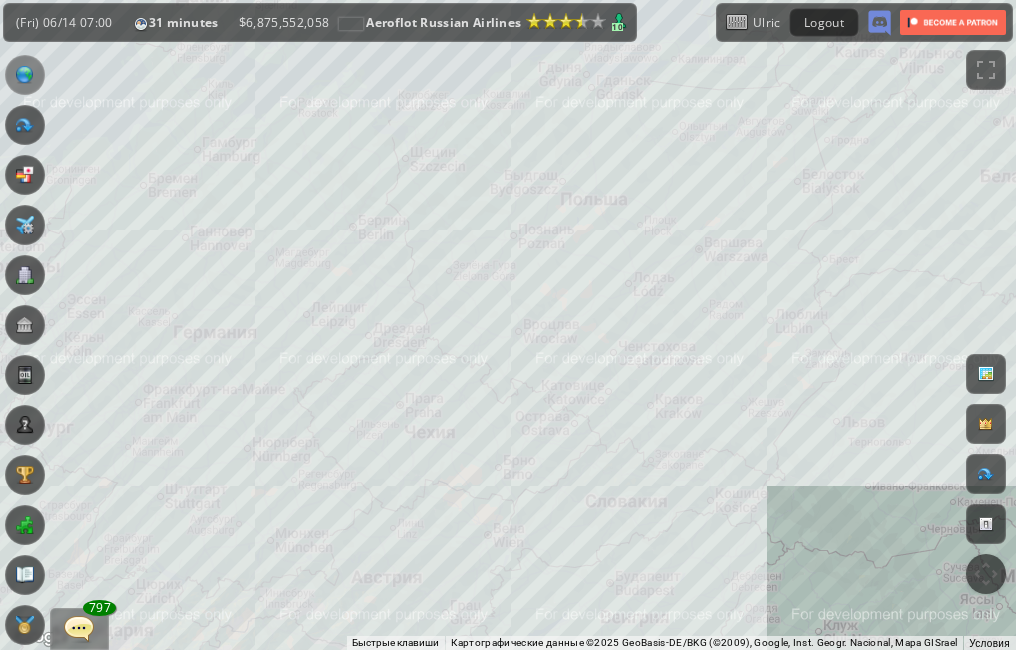 drag, startPoint x: 426, startPoint y: 293, endPoint x: 500, endPoint y: 368, distance: 105.36128 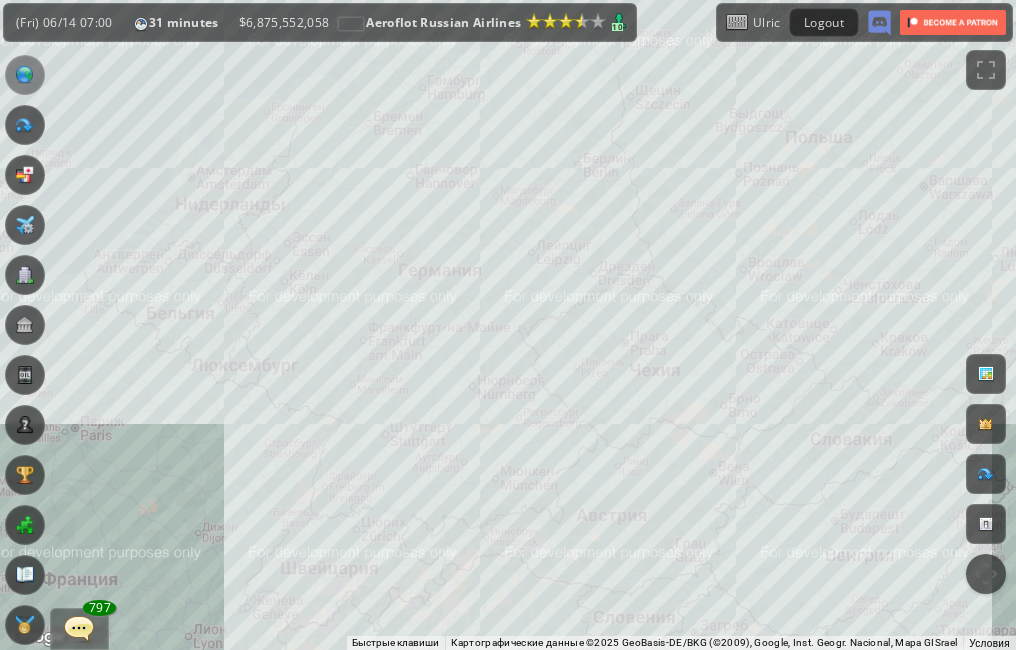 drag, startPoint x: 342, startPoint y: 416, endPoint x: 570, endPoint y: 349, distance: 237.64049 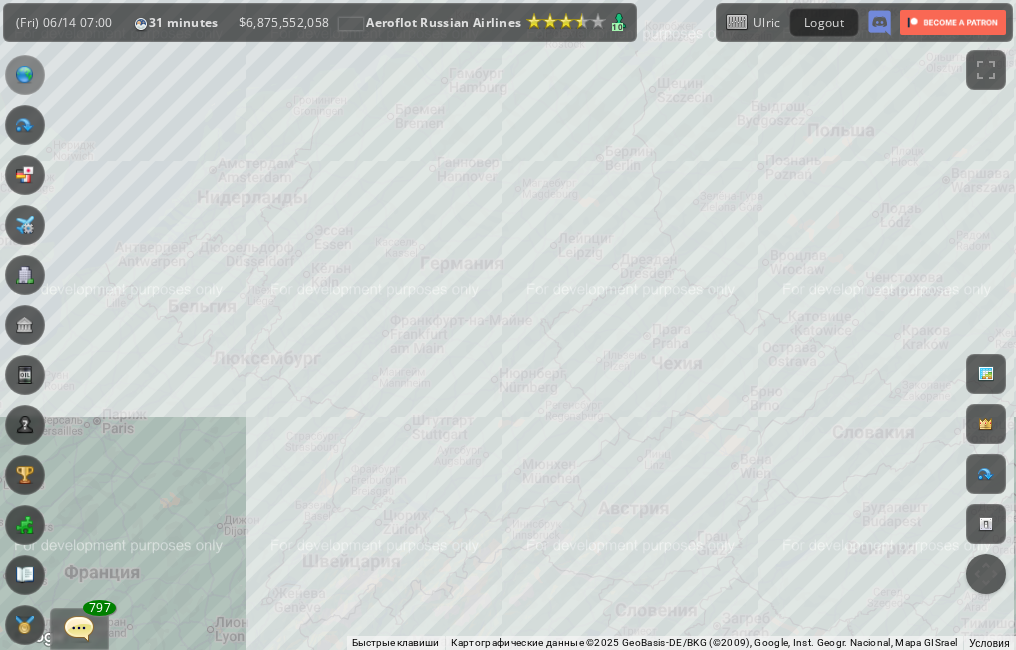 click on "Для навигации используйте клавиши со стрелками." at bounding box center [508, 325] 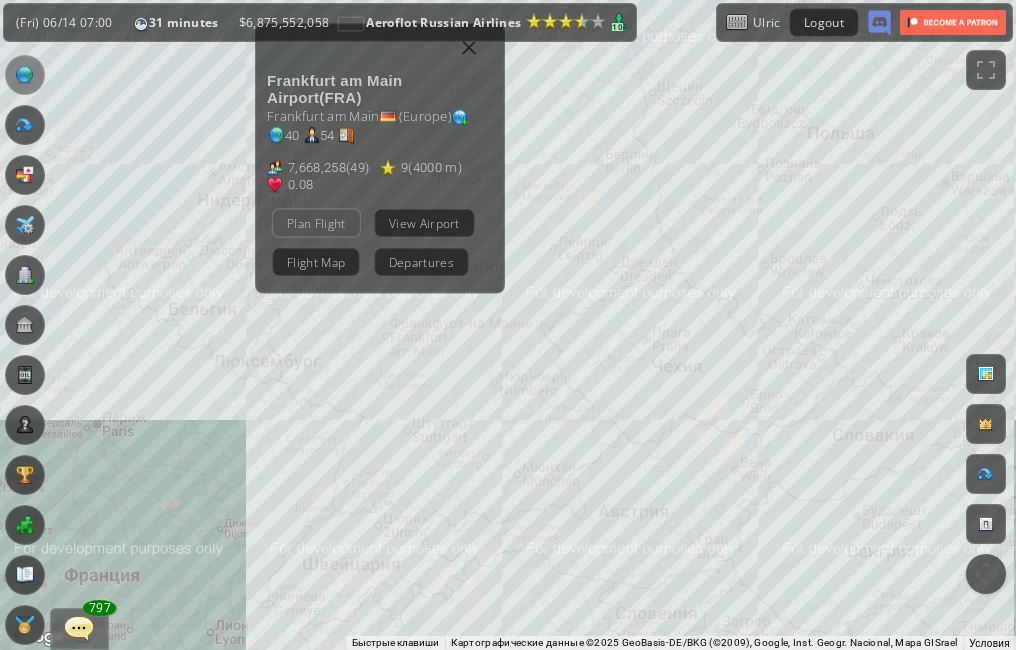 click on "Plan Flight" at bounding box center (316, 223) 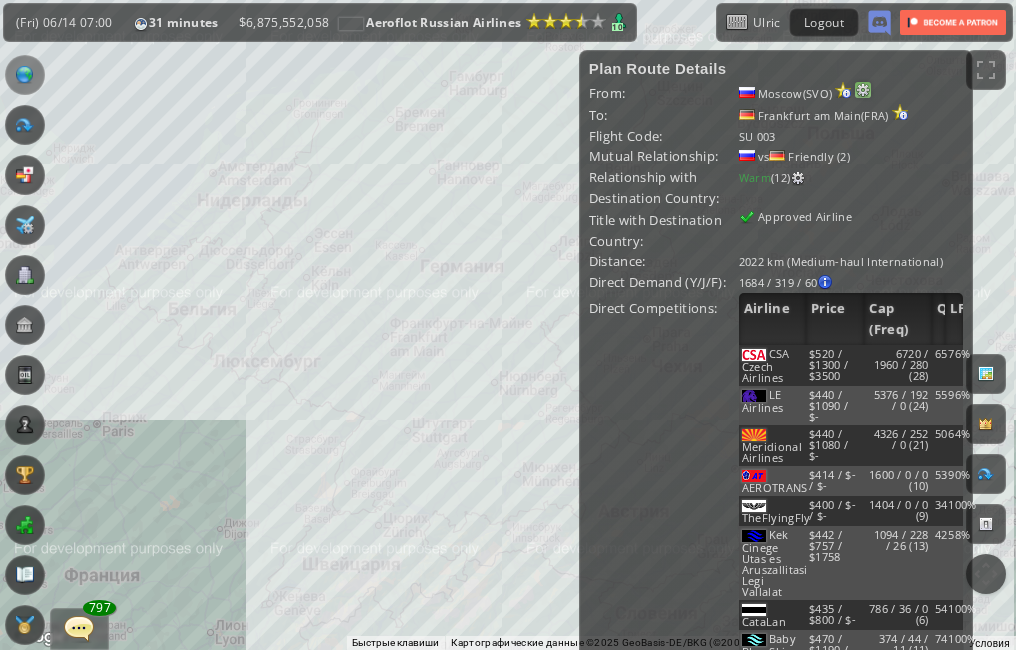 click at bounding box center [863, 90] 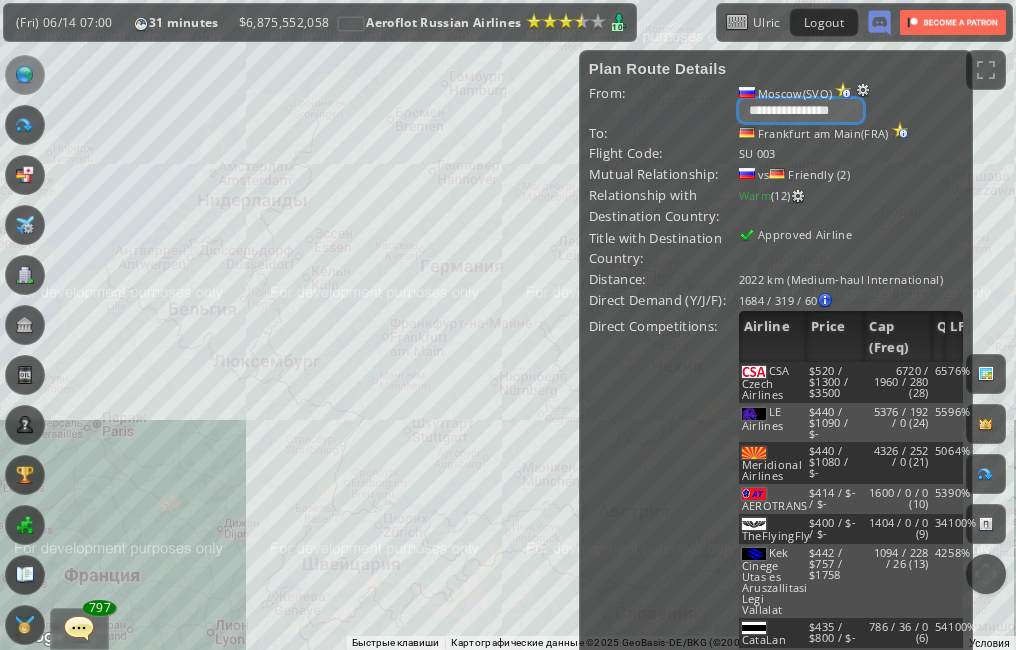 click on "**********" at bounding box center (801, 110) 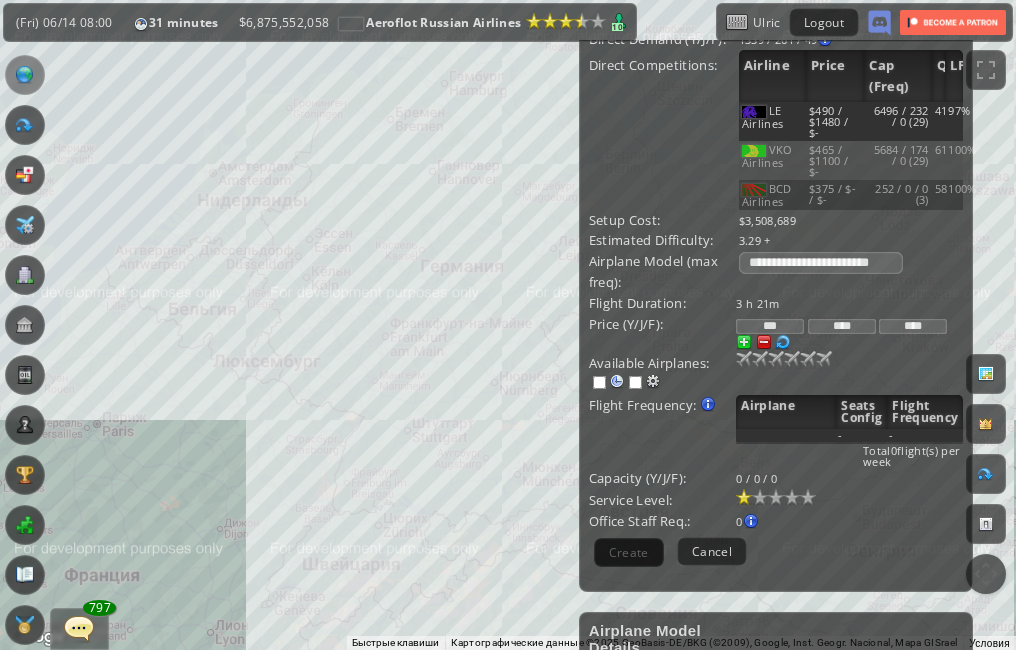 scroll, scrollTop: 167, scrollLeft: 0, axis: vertical 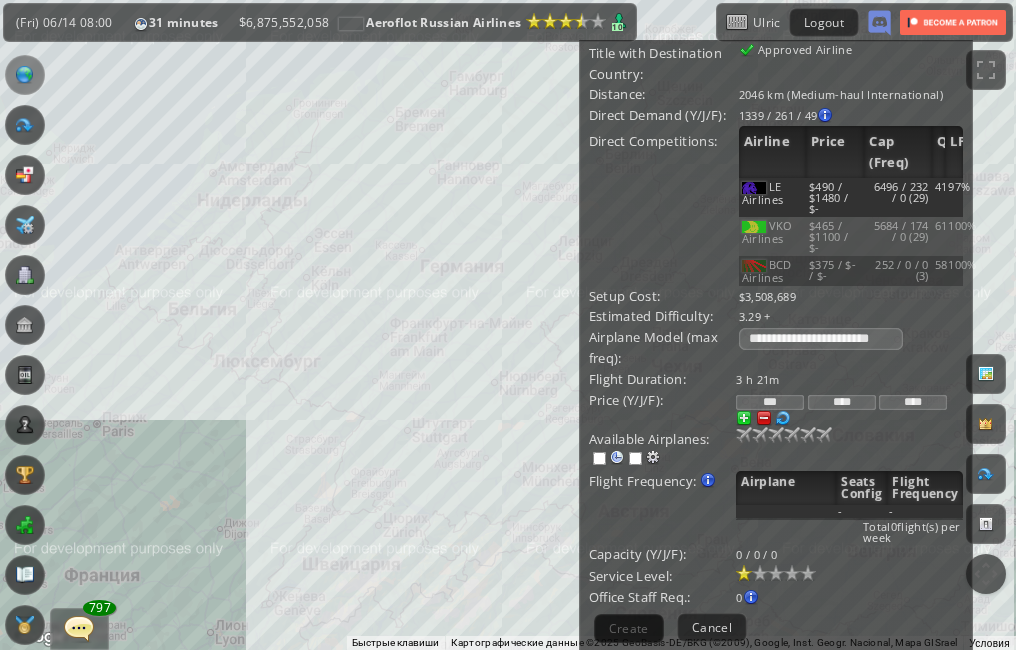 drag, startPoint x: 779, startPoint y: 407, endPoint x: 730, endPoint y: 400, distance: 49.497475 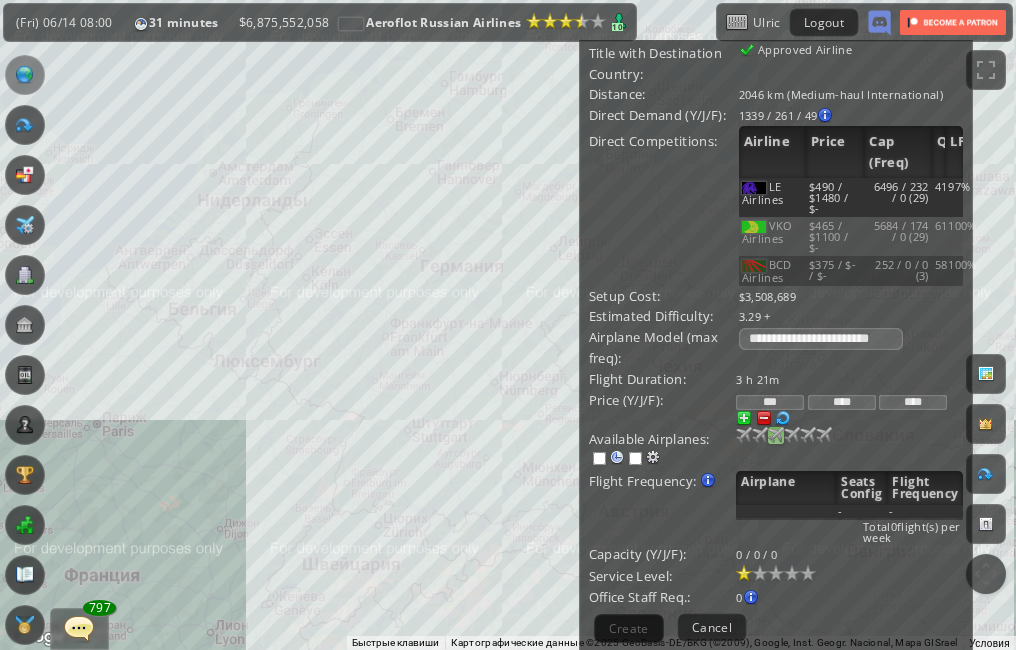 type on "***" 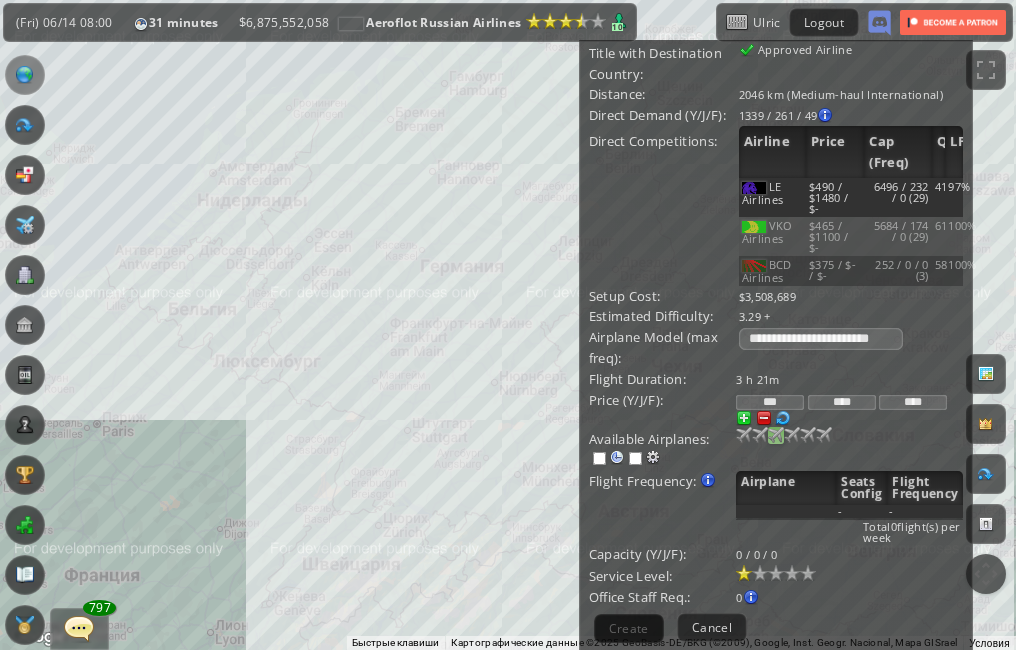 click at bounding box center (744, 435) 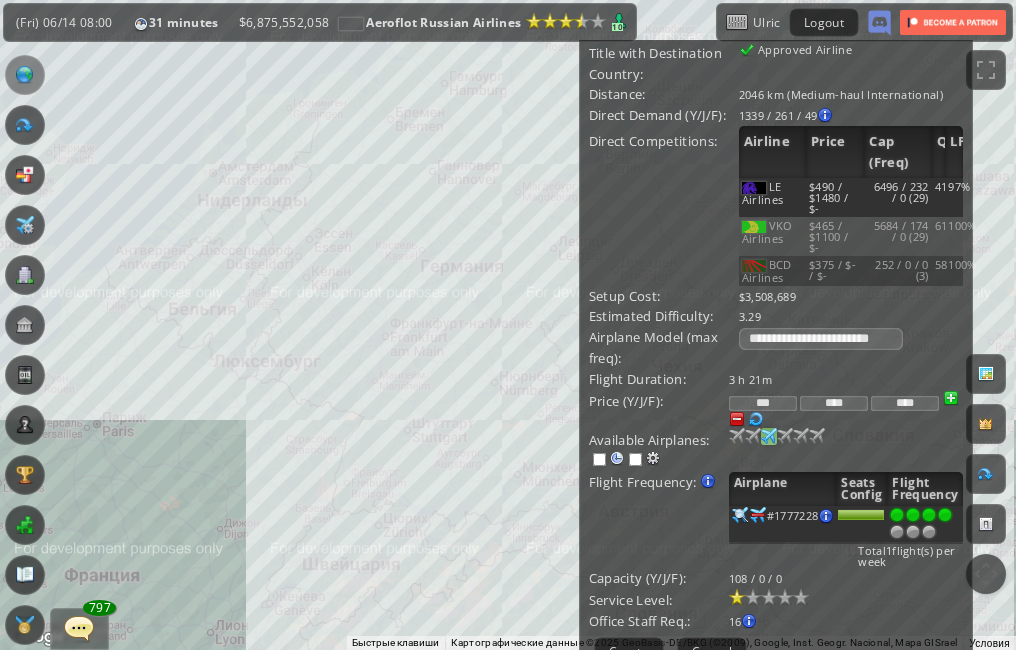 click at bounding box center [945, 515] 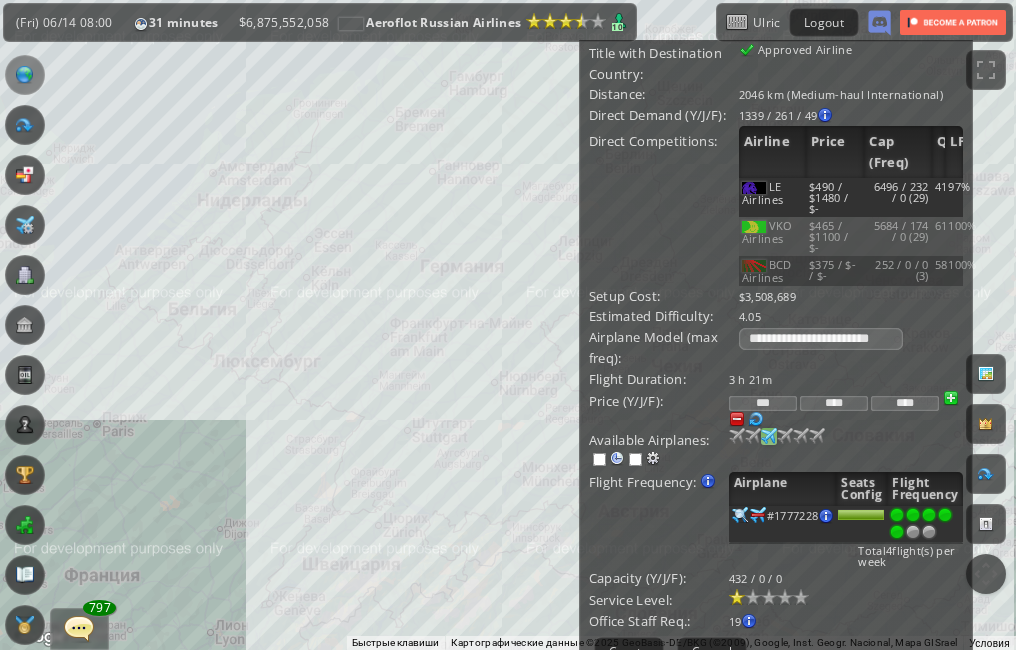 click at bounding box center (897, 532) 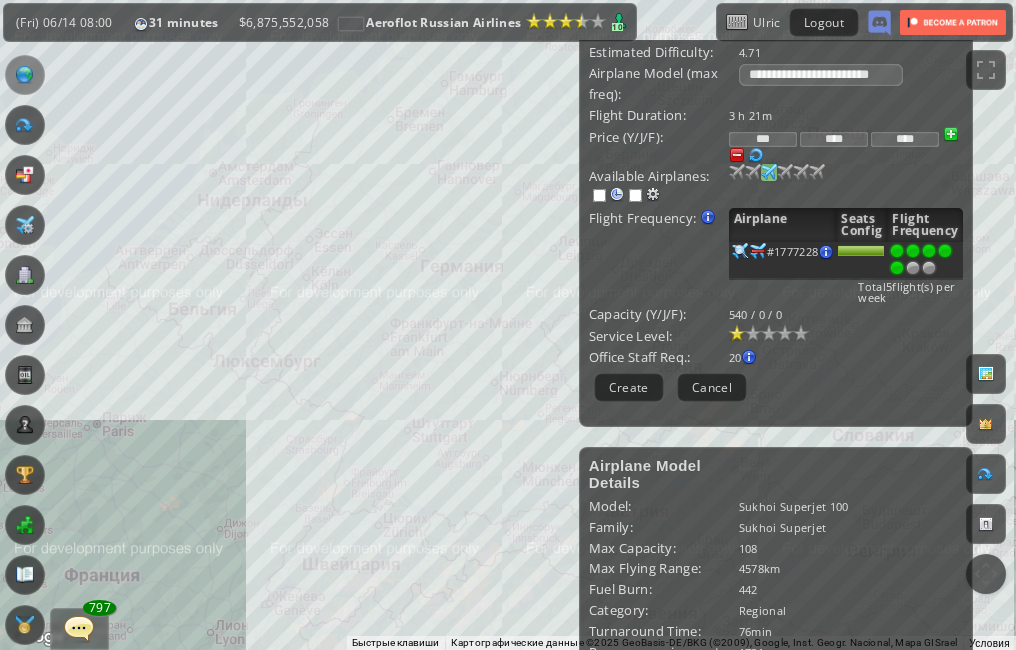 scroll, scrollTop: 500, scrollLeft: 0, axis: vertical 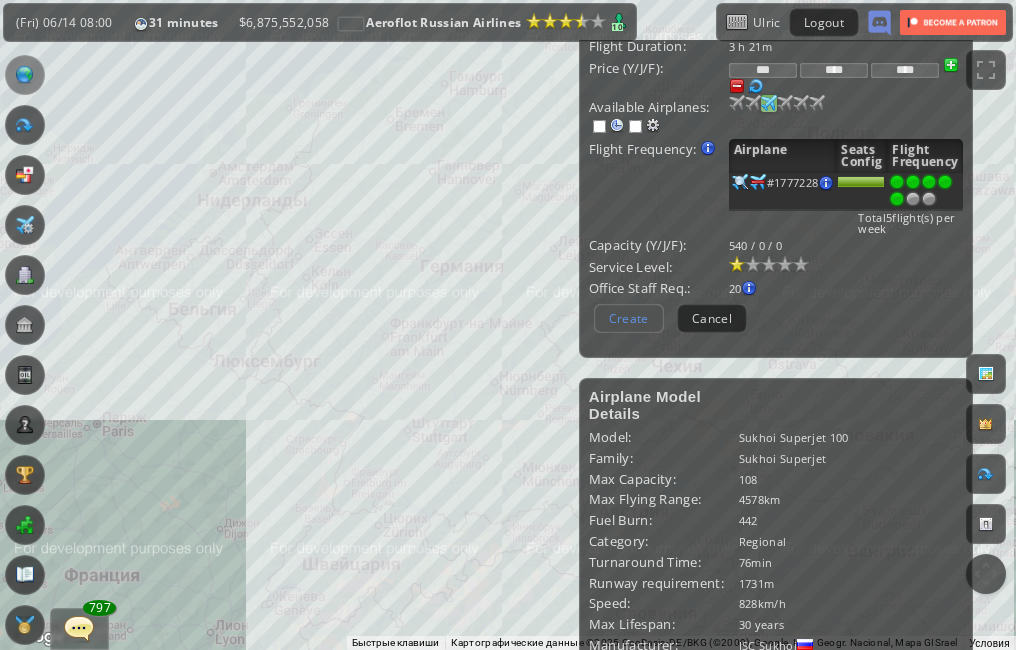 click on "Create" at bounding box center [629, 318] 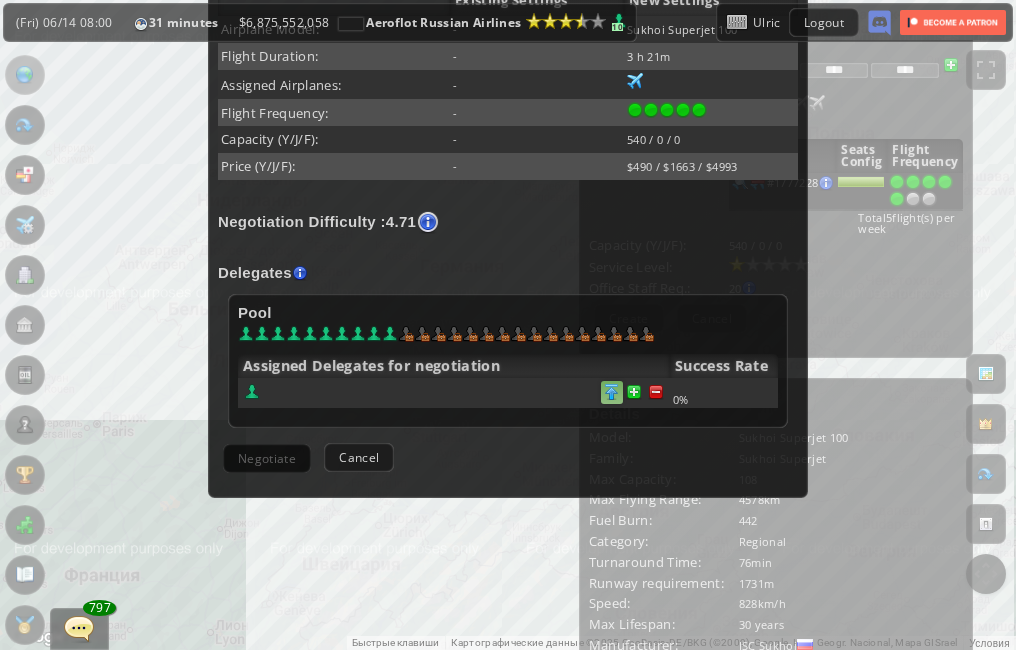 click at bounding box center (656, 392) 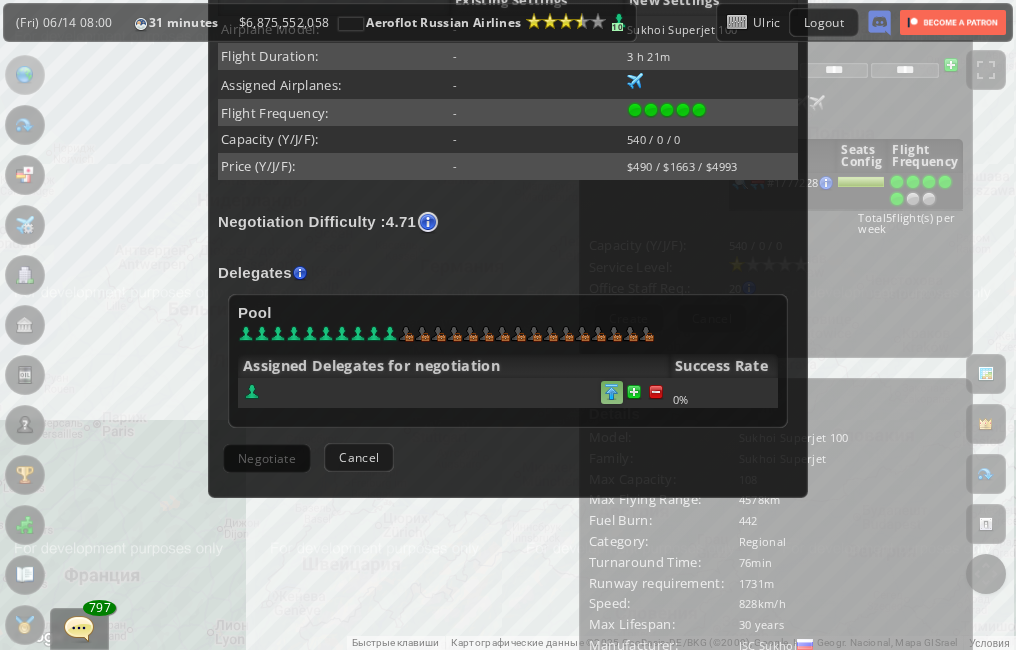 scroll, scrollTop: 387, scrollLeft: 0, axis: vertical 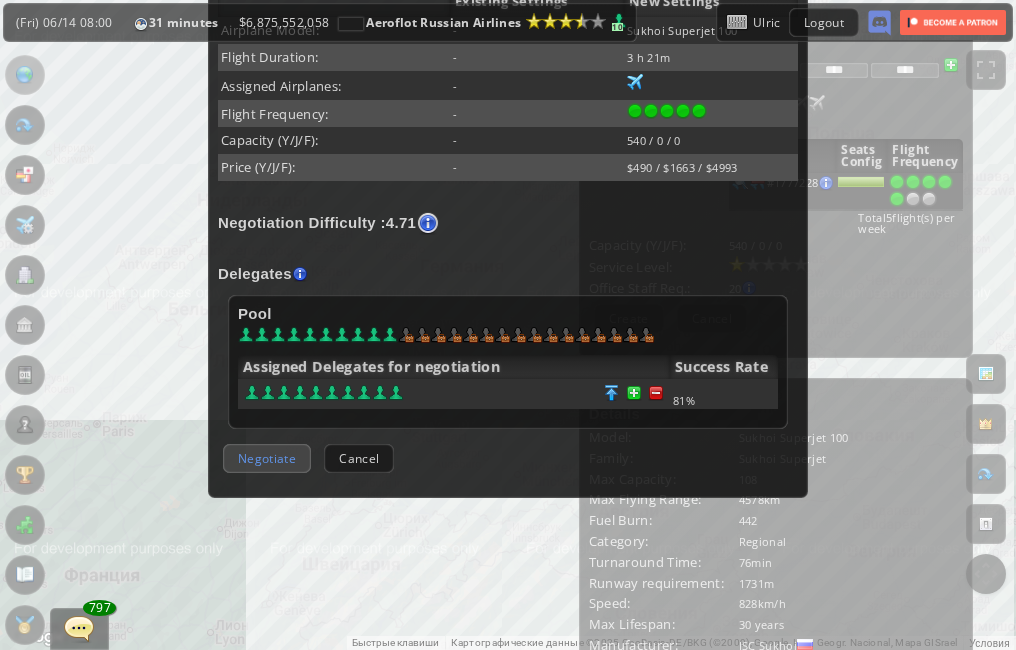 click on "Negotiate" at bounding box center (267, 458) 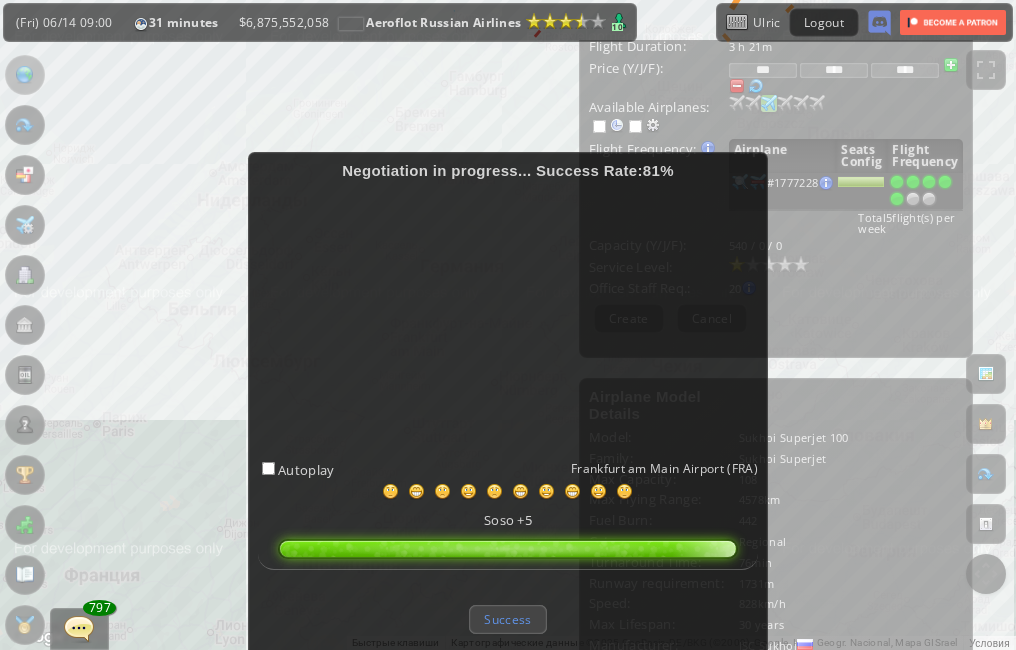 click on "Success" at bounding box center [507, 619] 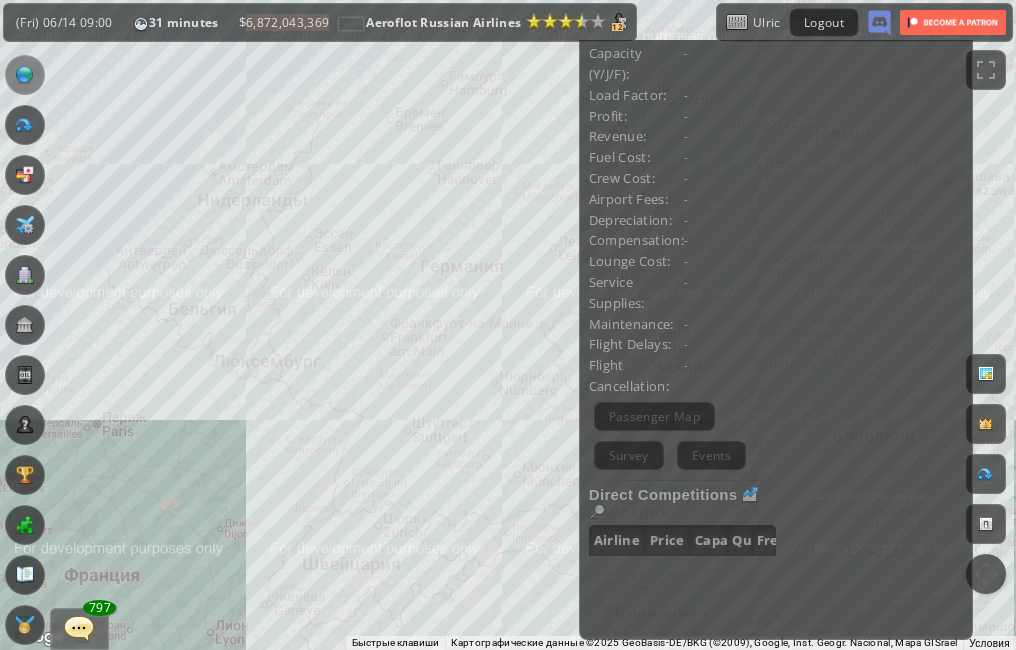 scroll, scrollTop: 500, scrollLeft: 0, axis: vertical 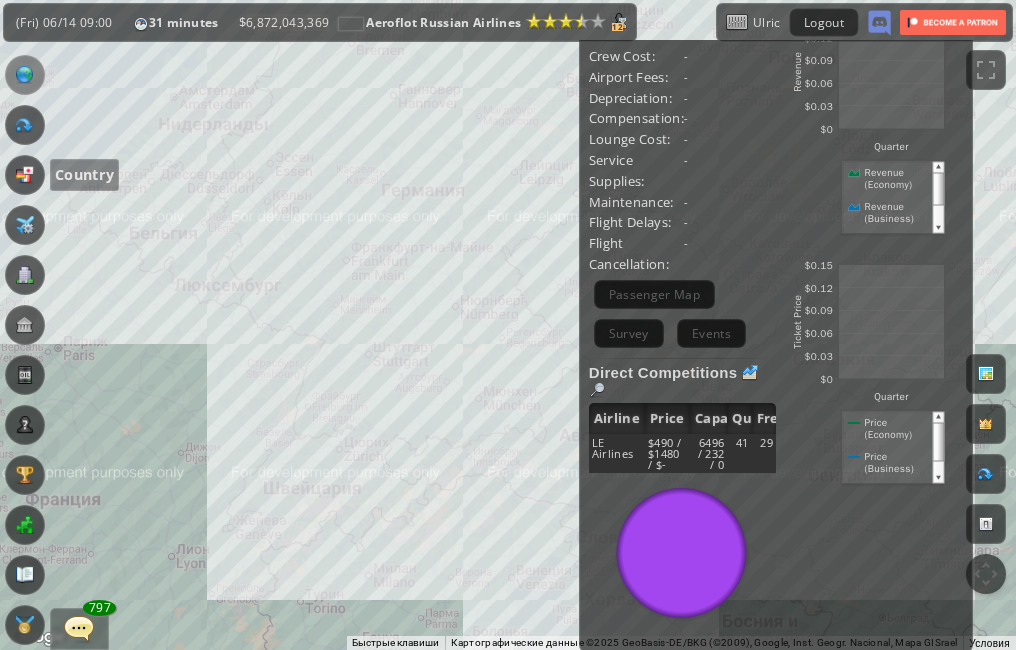 click at bounding box center (25, 175) 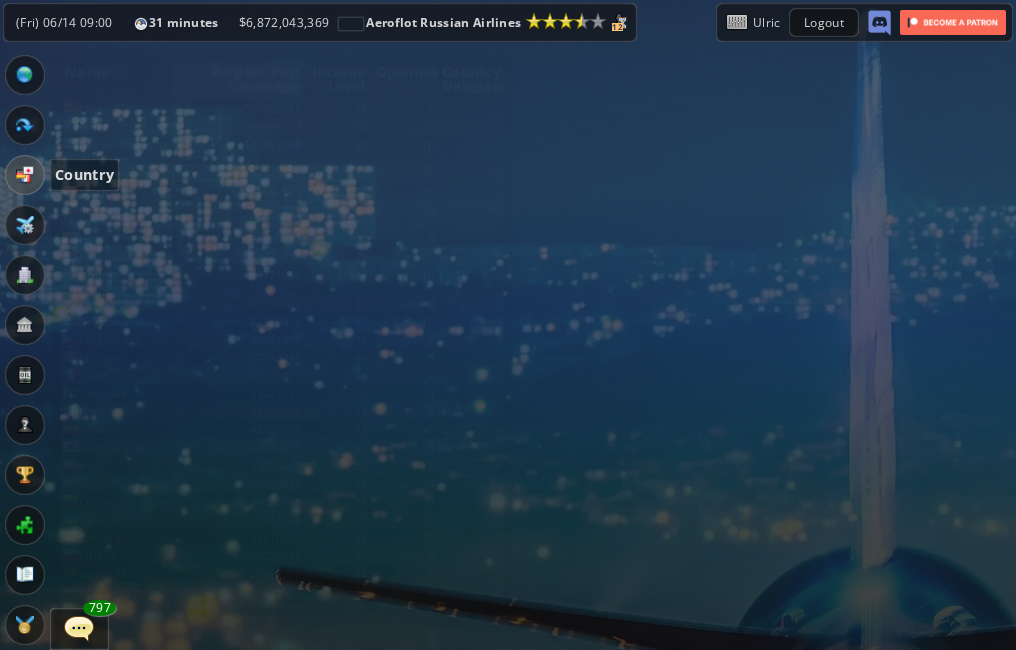 scroll, scrollTop: 0, scrollLeft: 0, axis: both 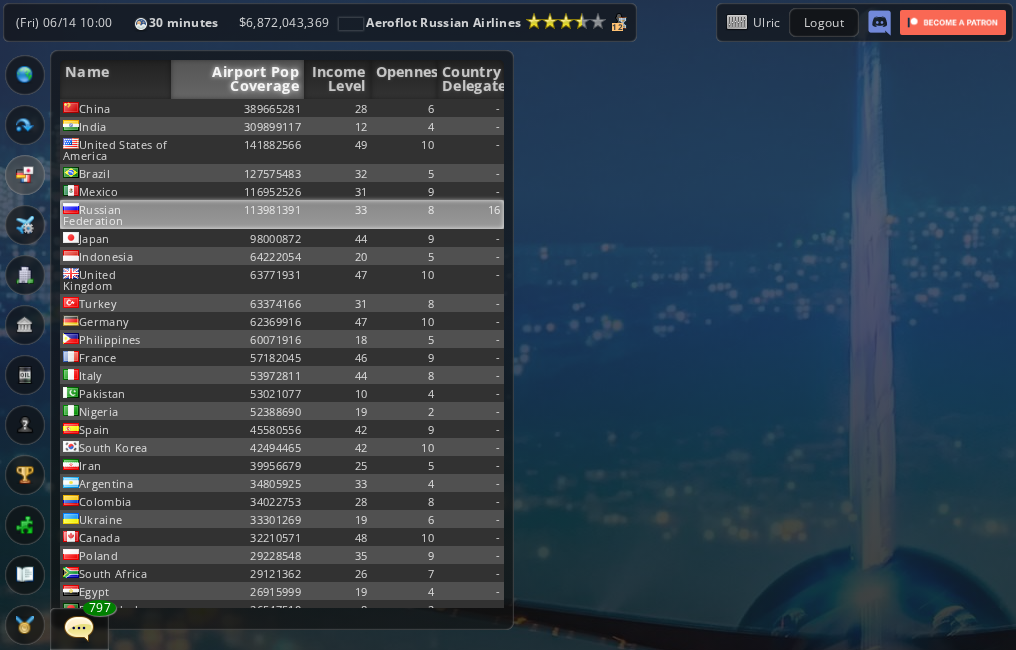 click on "113981391" at bounding box center [237, 108] 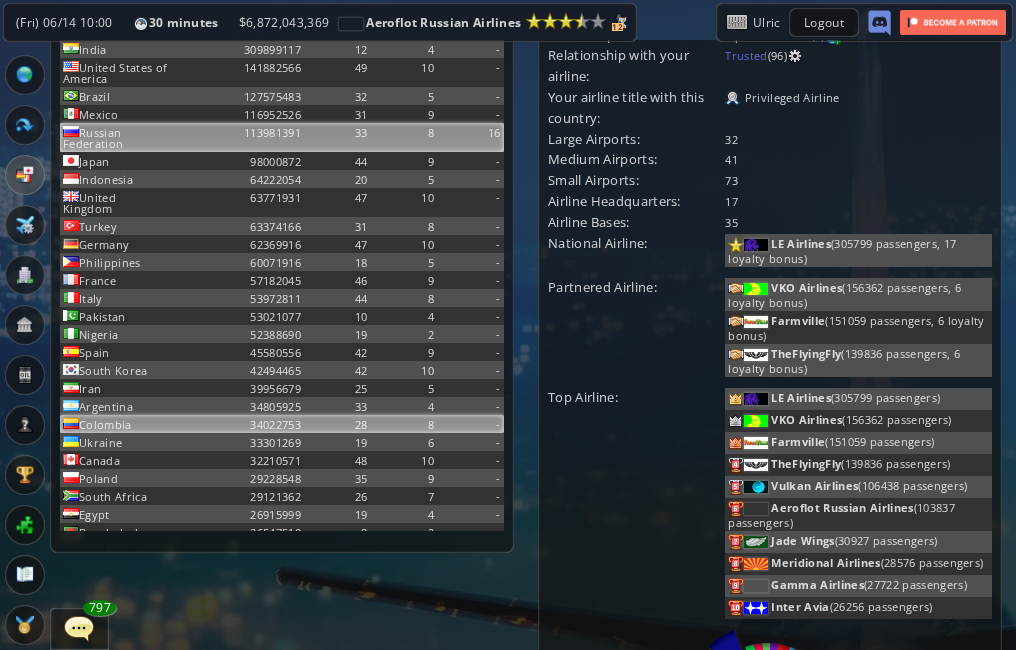 scroll, scrollTop: 0, scrollLeft: 0, axis: both 